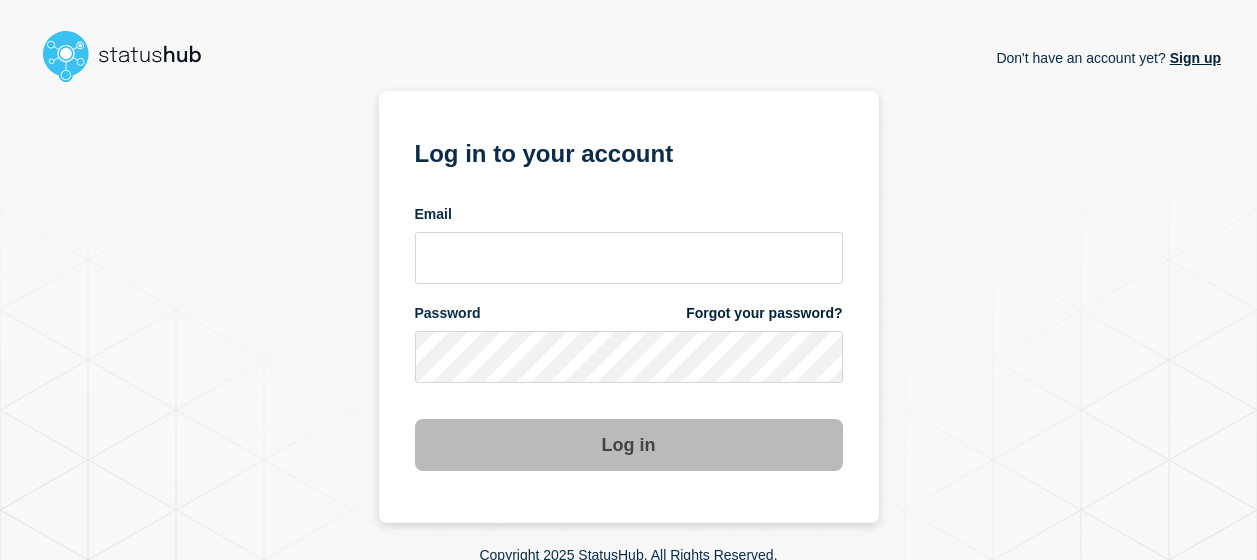 scroll, scrollTop: 0, scrollLeft: 0, axis: both 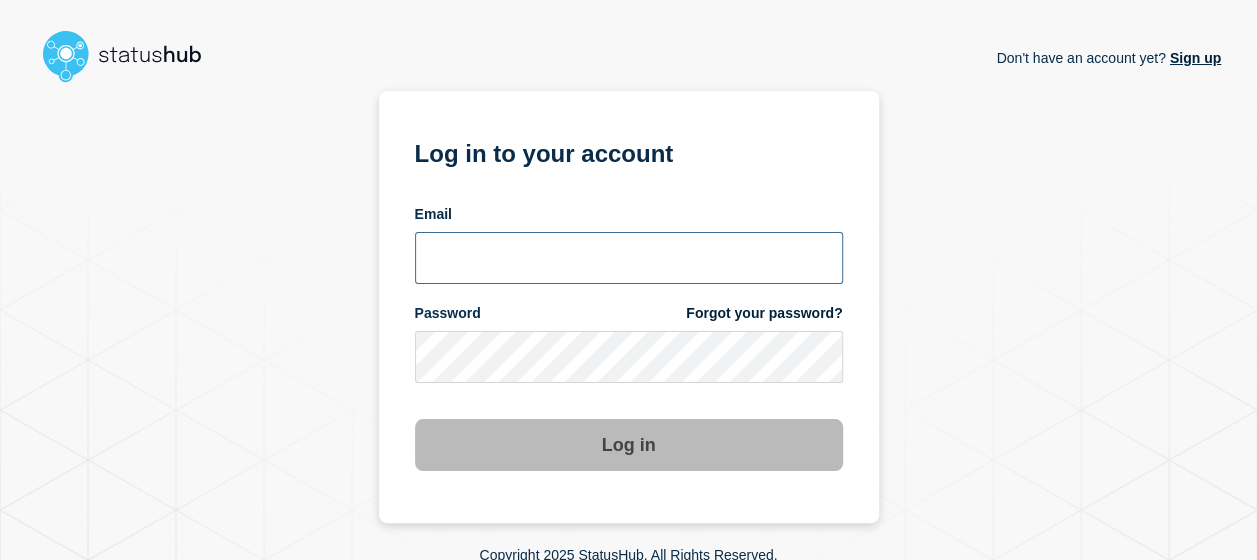 type on "[EMAIL]" 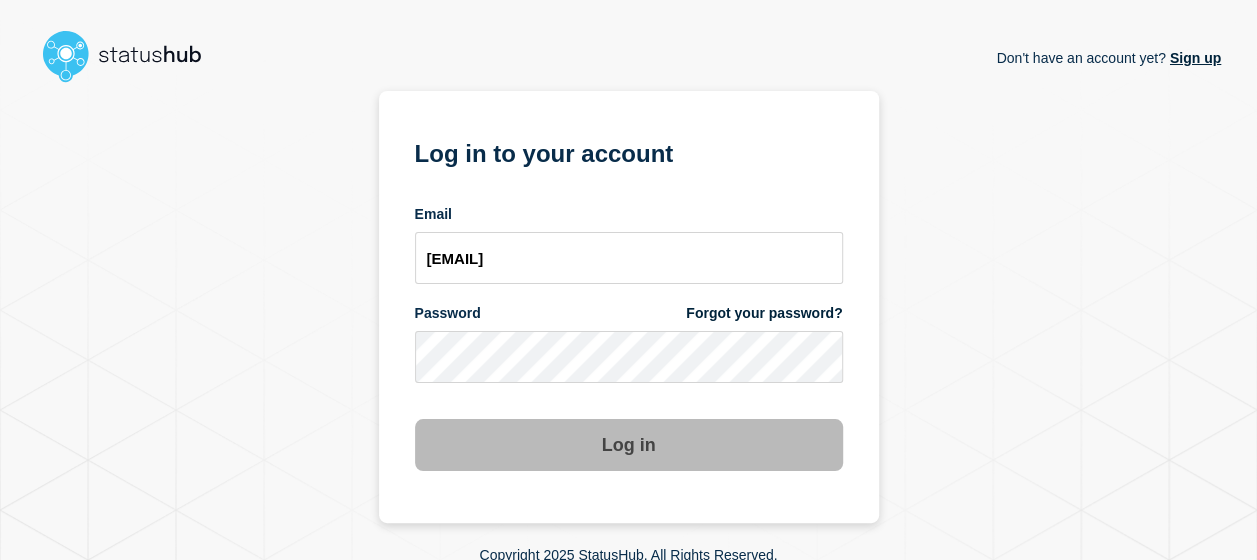 click on "Log in" at bounding box center [629, 445] 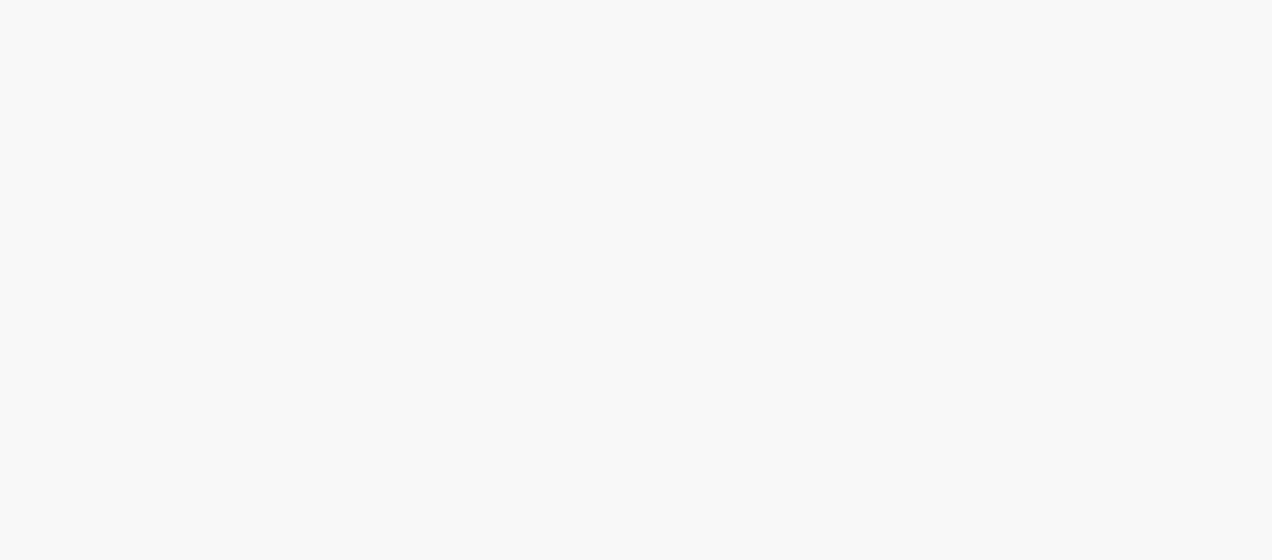 scroll, scrollTop: 0, scrollLeft: 0, axis: both 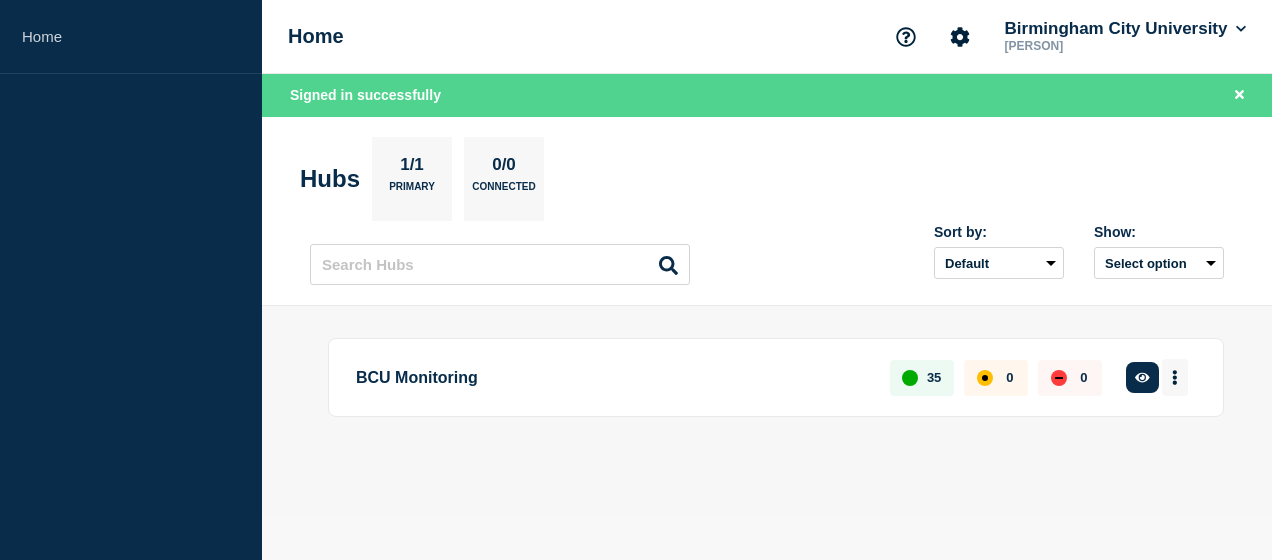 click 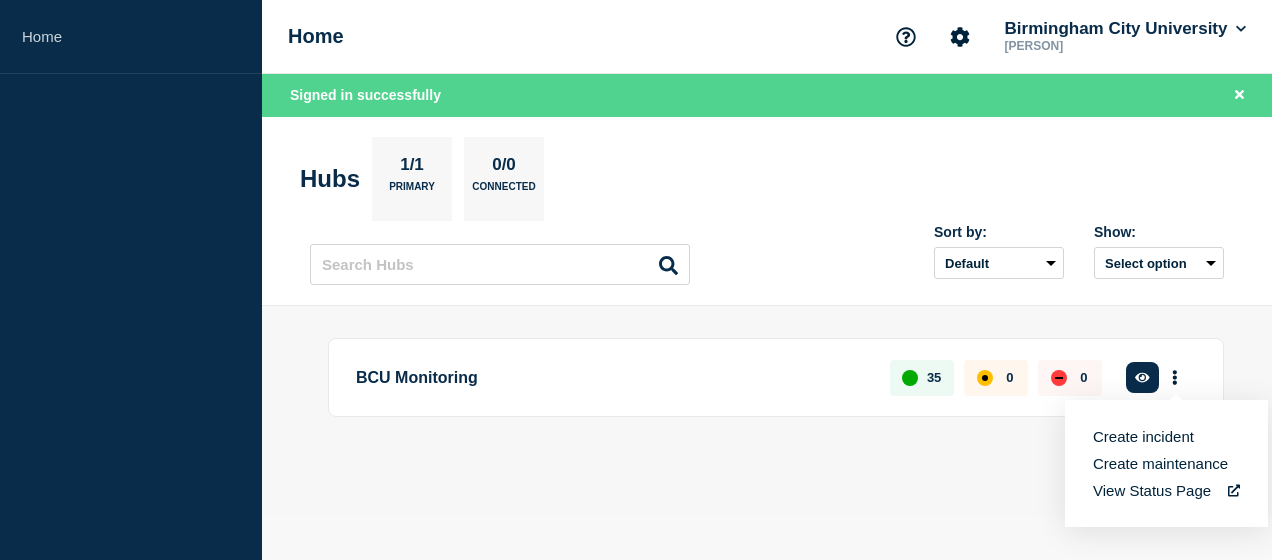 click on "Create maintenance" at bounding box center (1160, 463) 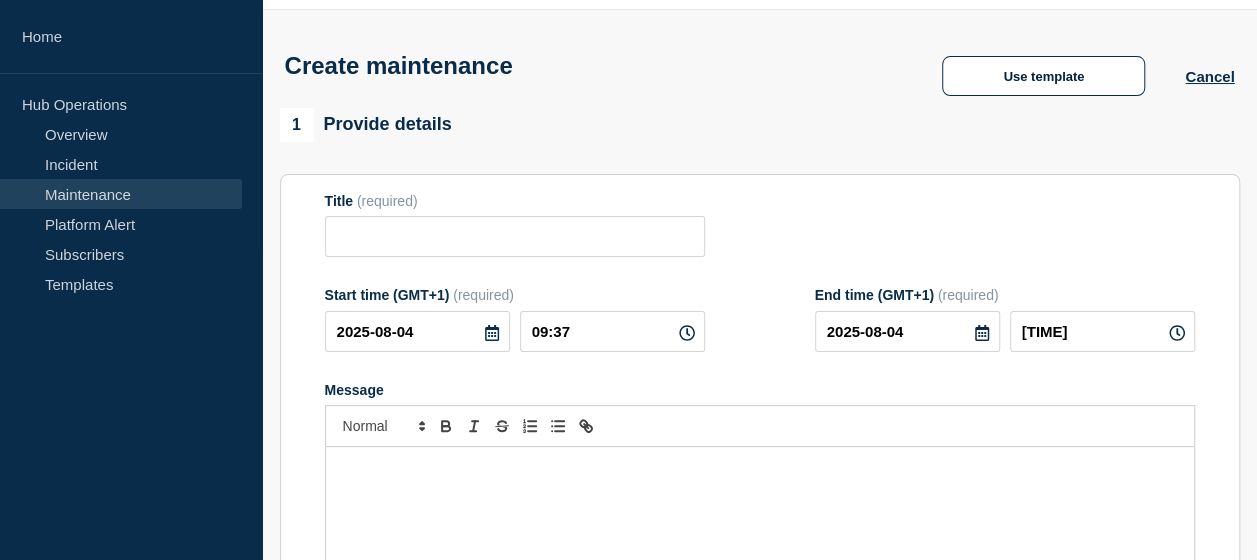 scroll, scrollTop: 66, scrollLeft: 0, axis: vertical 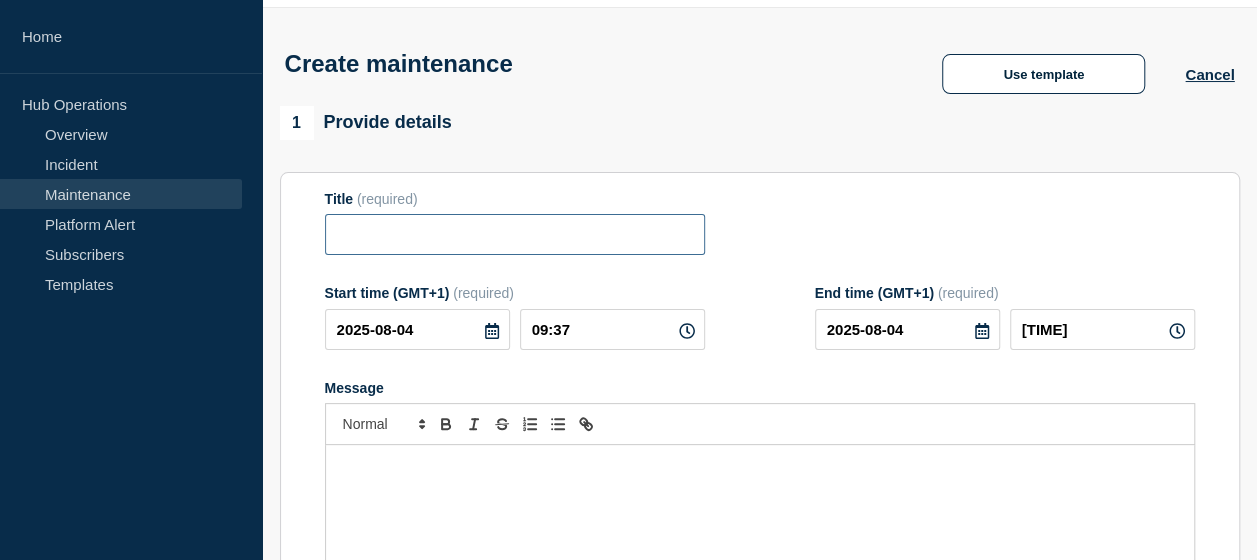 click at bounding box center [515, 234] 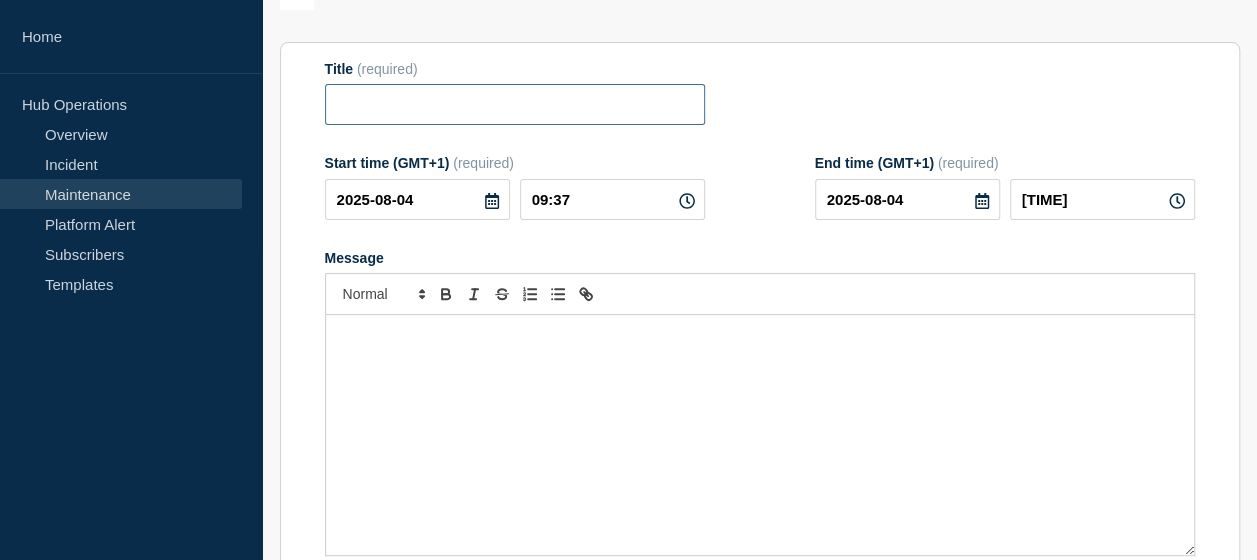 scroll, scrollTop: 252, scrollLeft: 0, axis: vertical 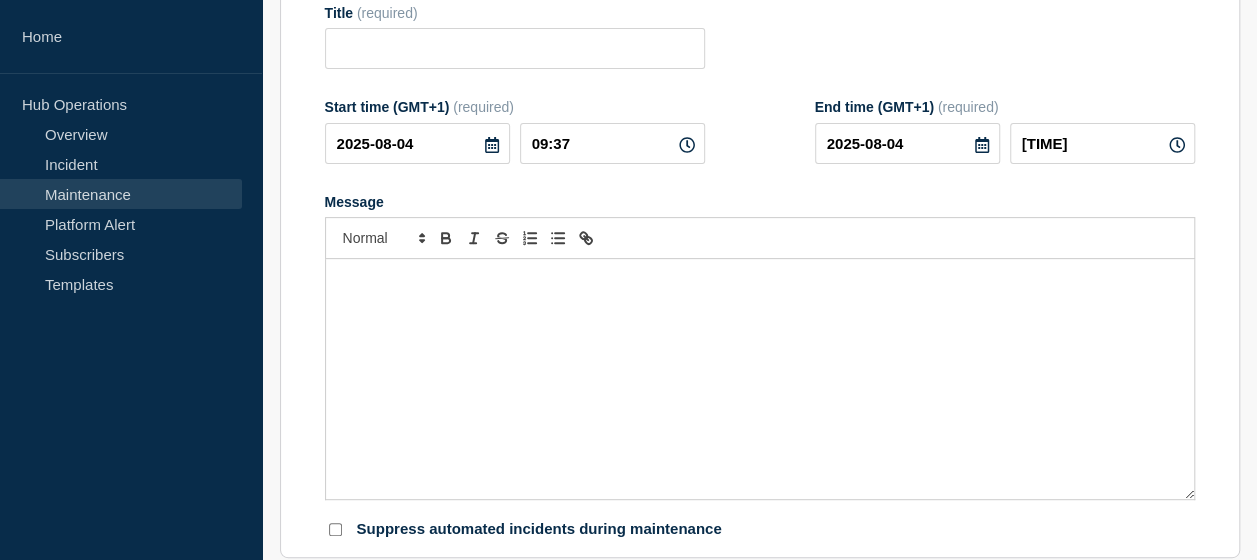 click at bounding box center [760, 379] 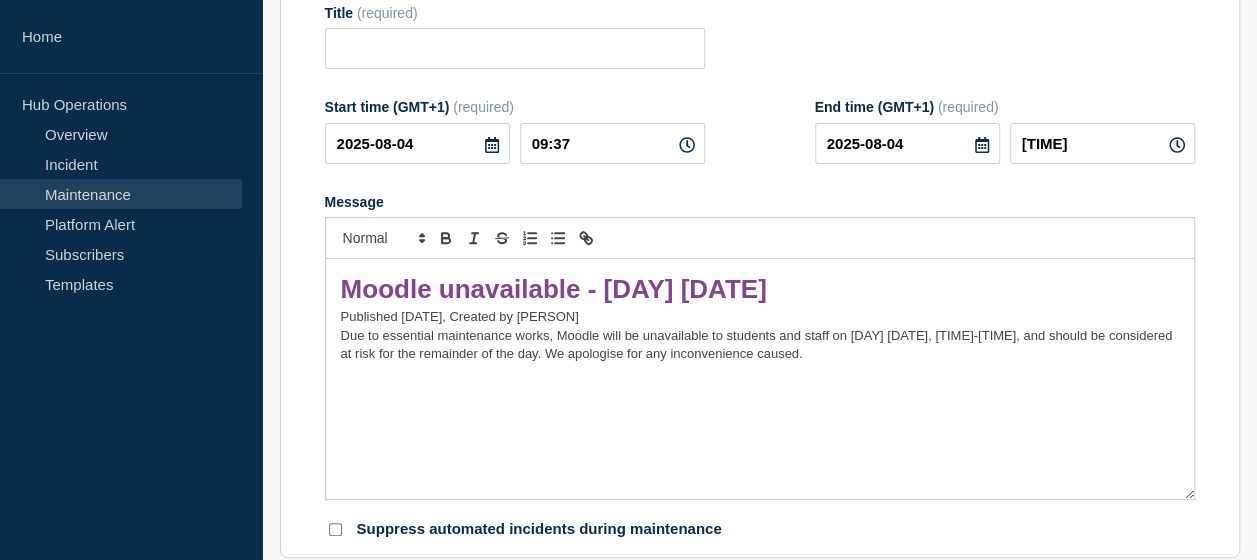 click on "Moodle unavailable - [DAY] [DATE]" at bounding box center (554, 289) 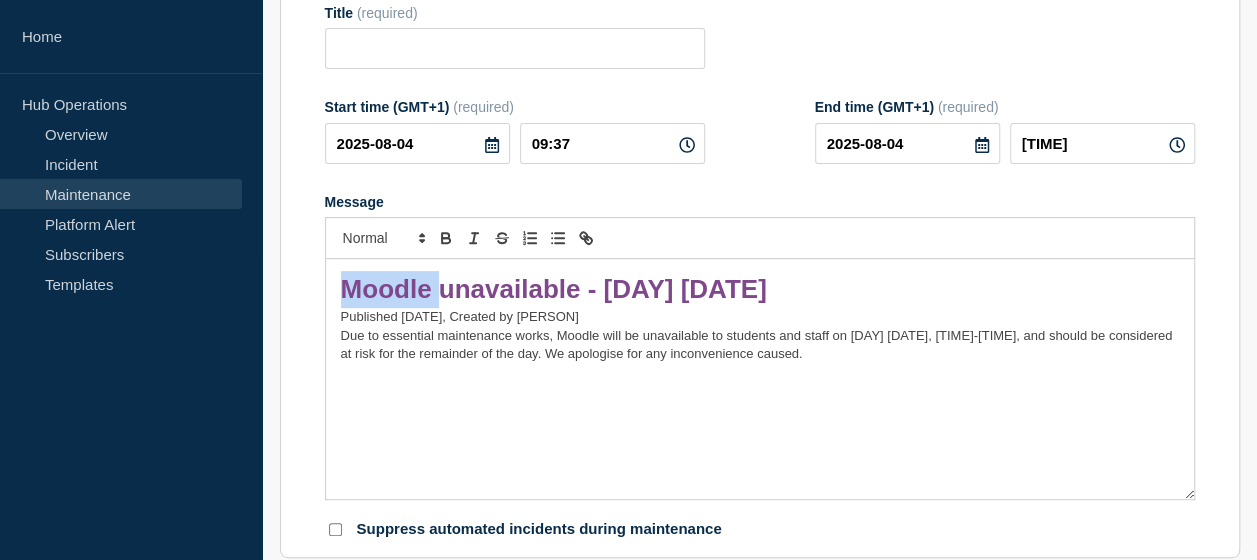 click on "Moodle unavailable - [DAY] [DATE]" at bounding box center [554, 289] 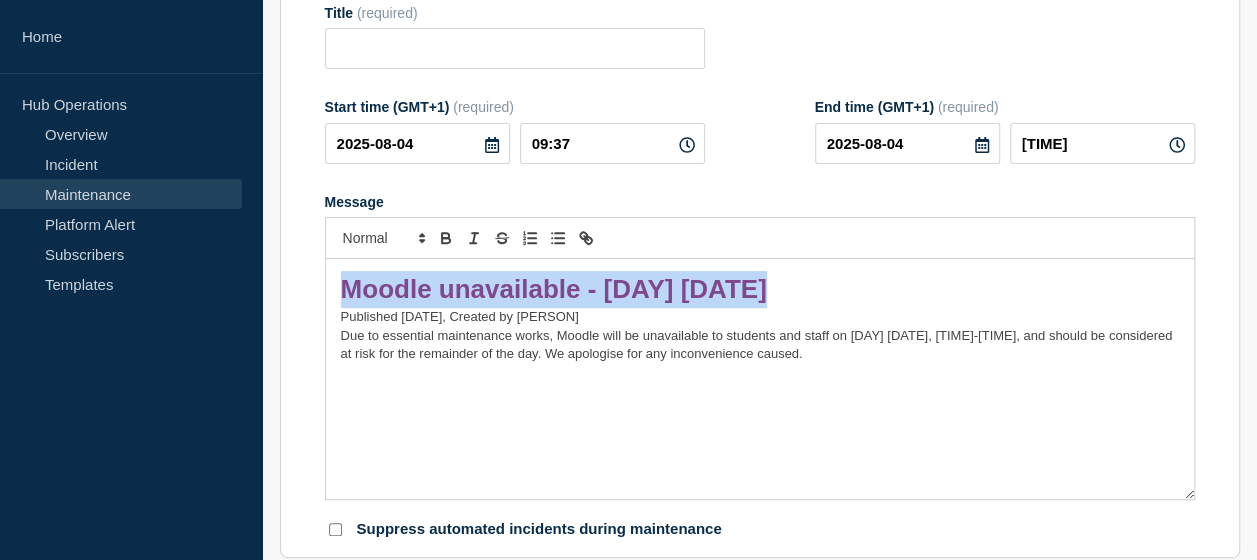 click on "Moodle unavailable - [DAY] [DATE]" at bounding box center [554, 289] 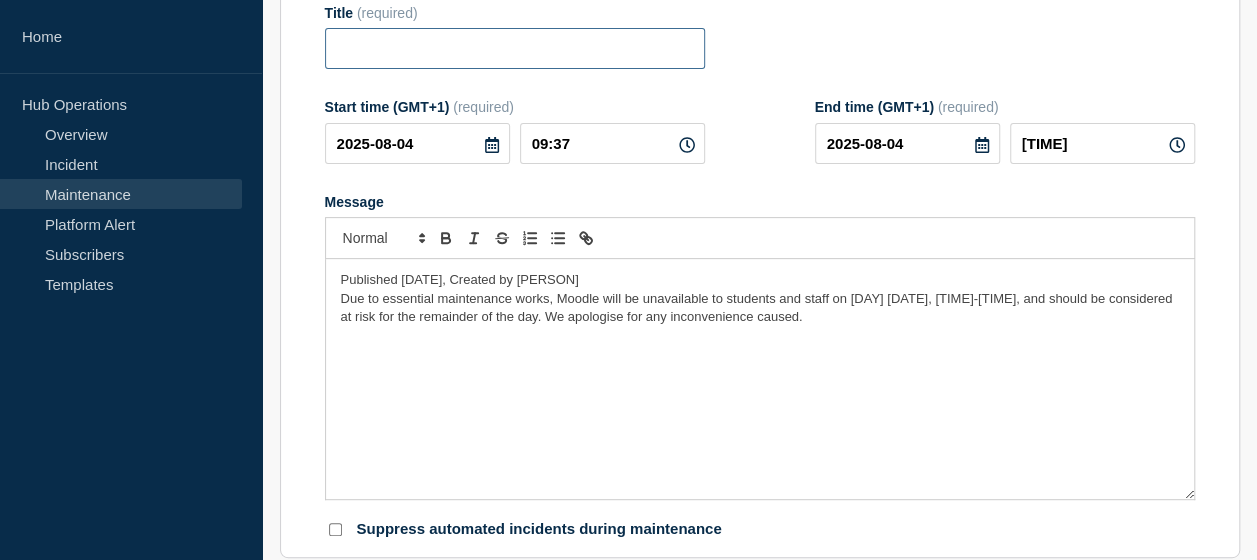 click at bounding box center [515, 48] 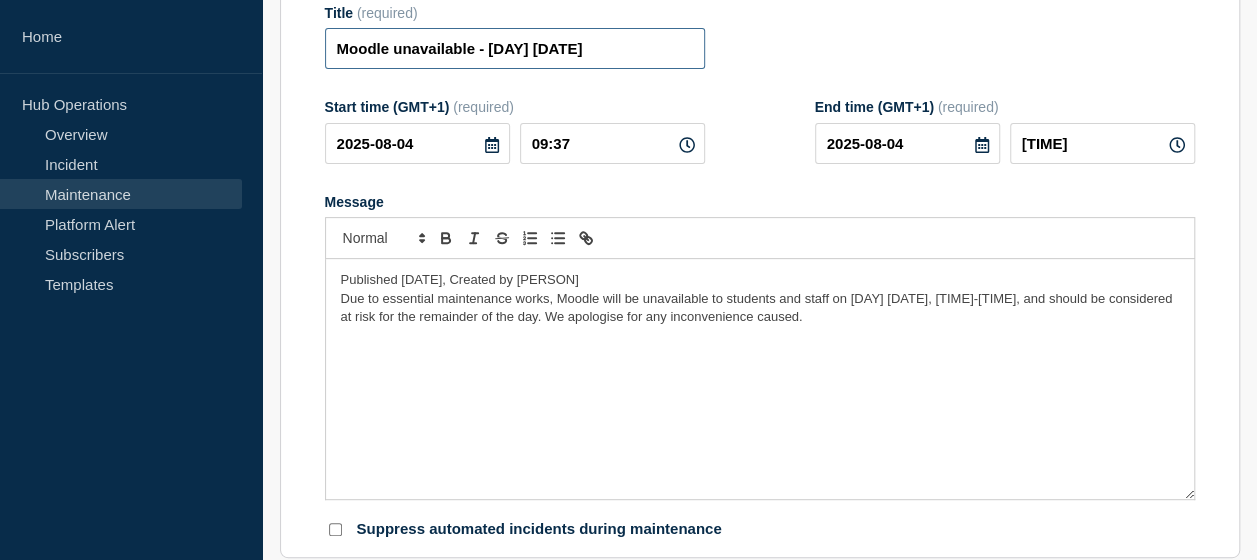 type on "Moodle unavailable - [DAY] [DATE]" 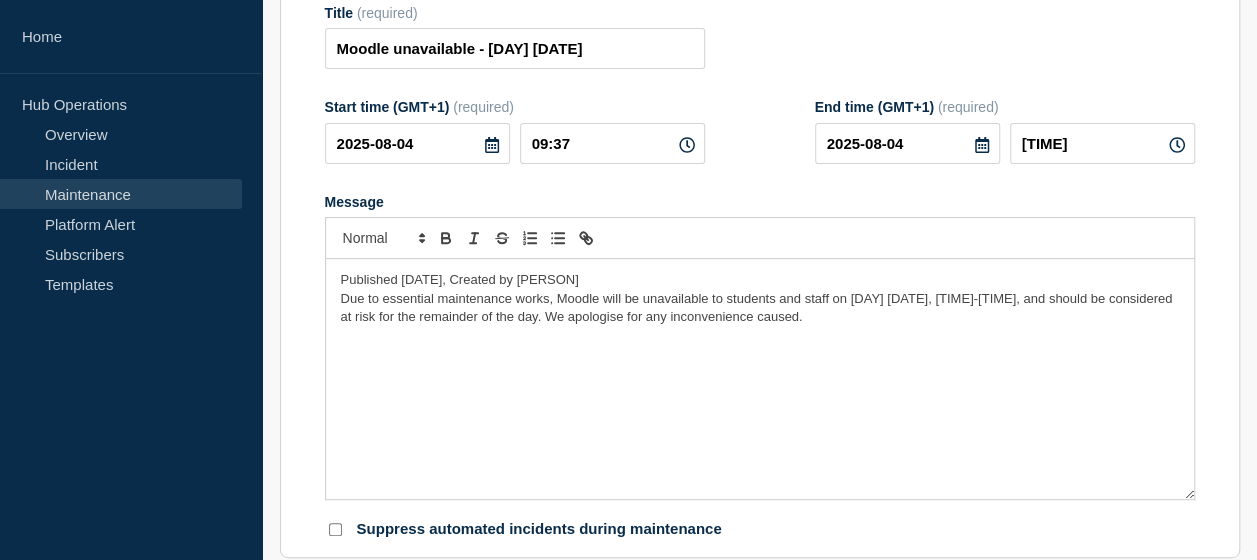 click on "Published [DATE], Created by [PERSON]" at bounding box center [460, 279] 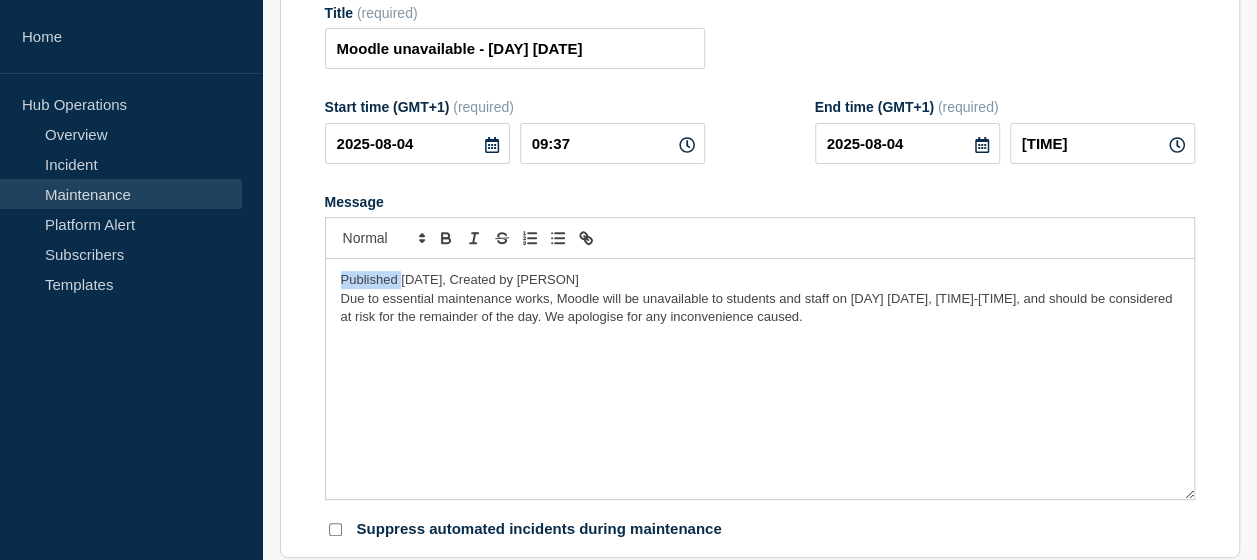 click on "Published [DATE], Created by [PERSON]" at bounding box center [460, 279] 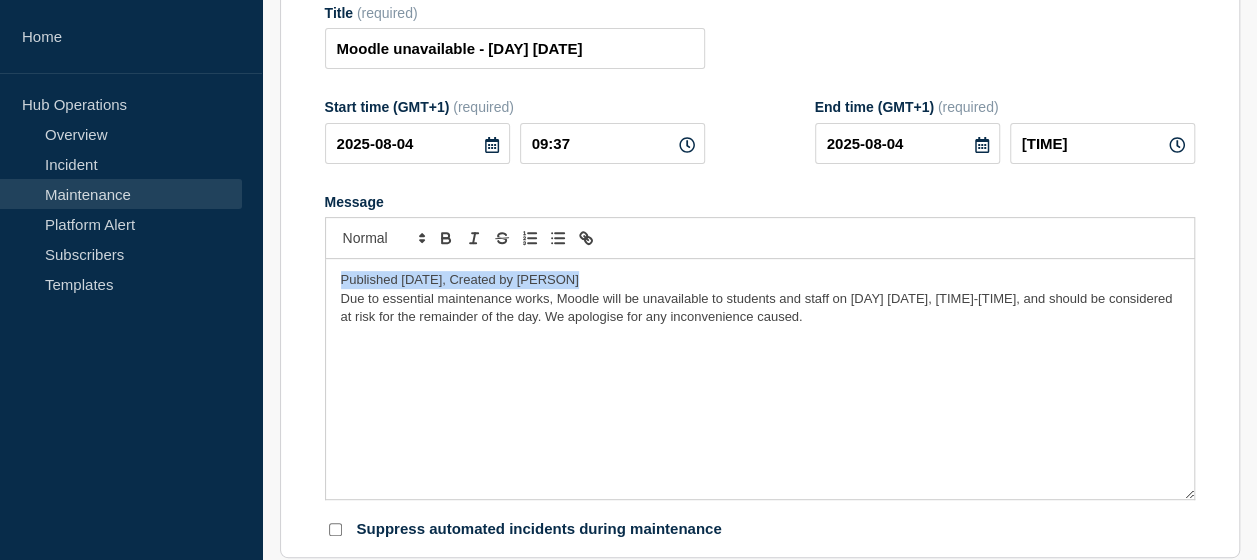 click on "Published [DATE], Created by [PERSON]" at bounding box center [460, 279] 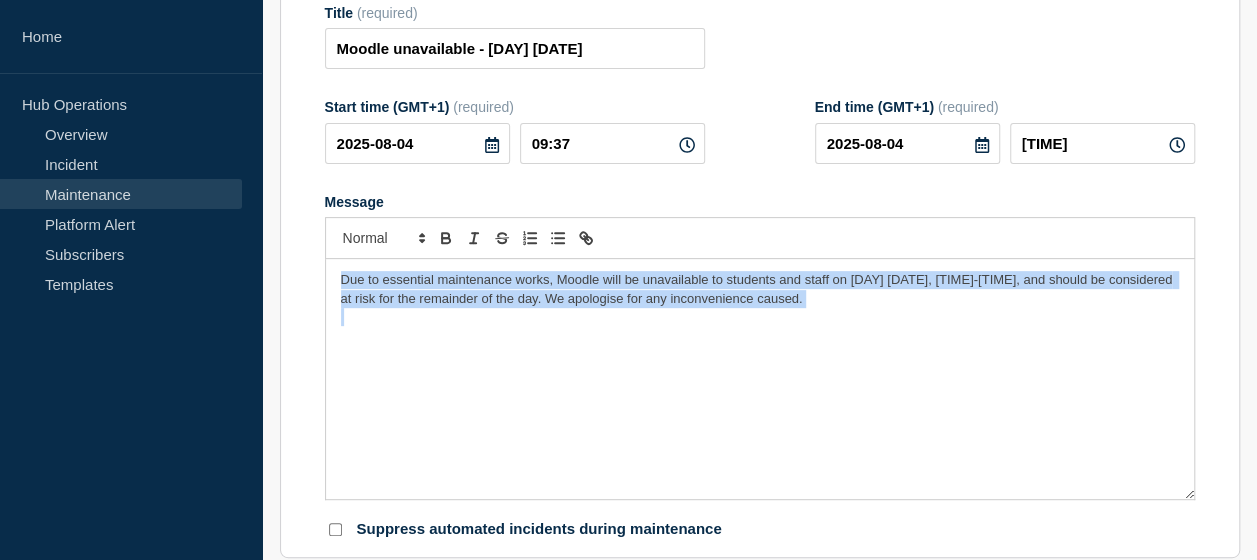 click on "Due to essential maintenance works, Moodle will be unavailable to students and staff on [DAY] [DATE], [TIME]-[TIME], and should be considered at risk for the remainder of the day. We apologise for any inconvenience caused." at bounding box center (758, 288) 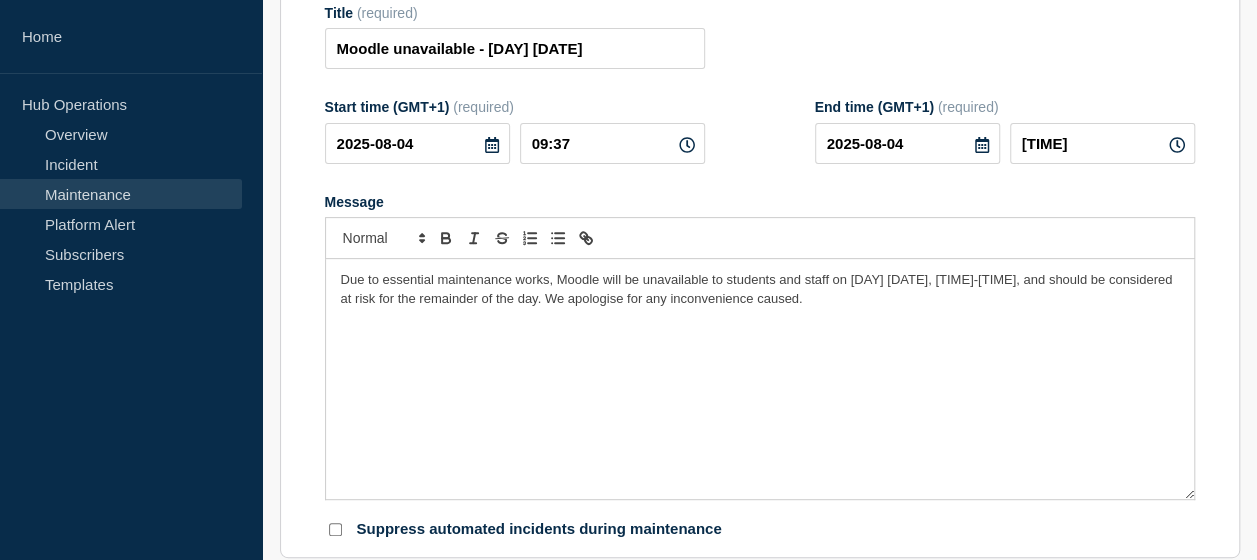 click 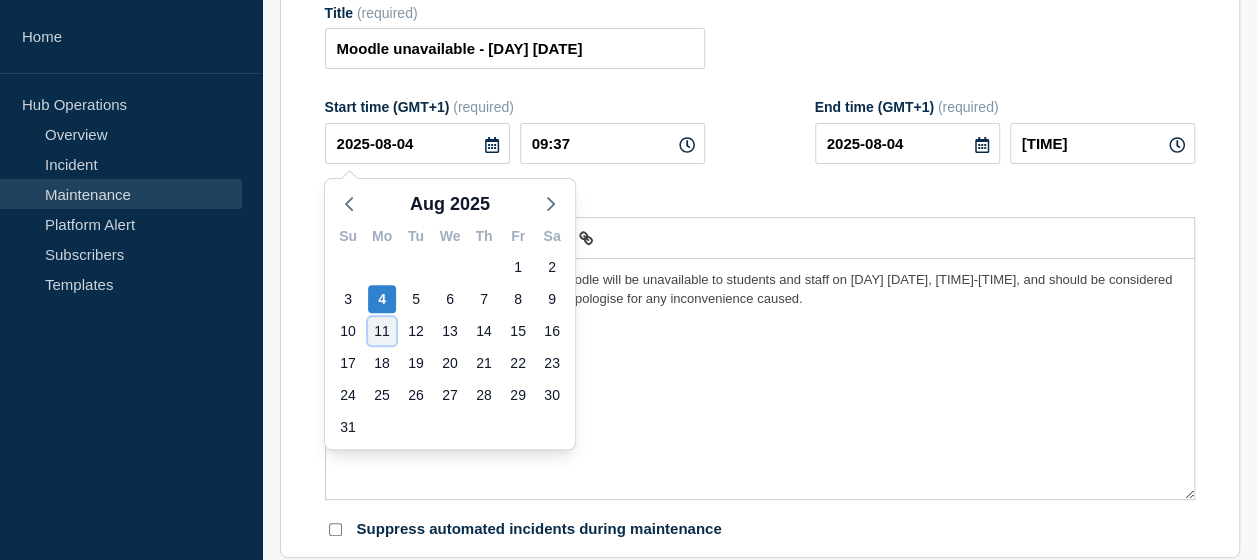 click on "11" 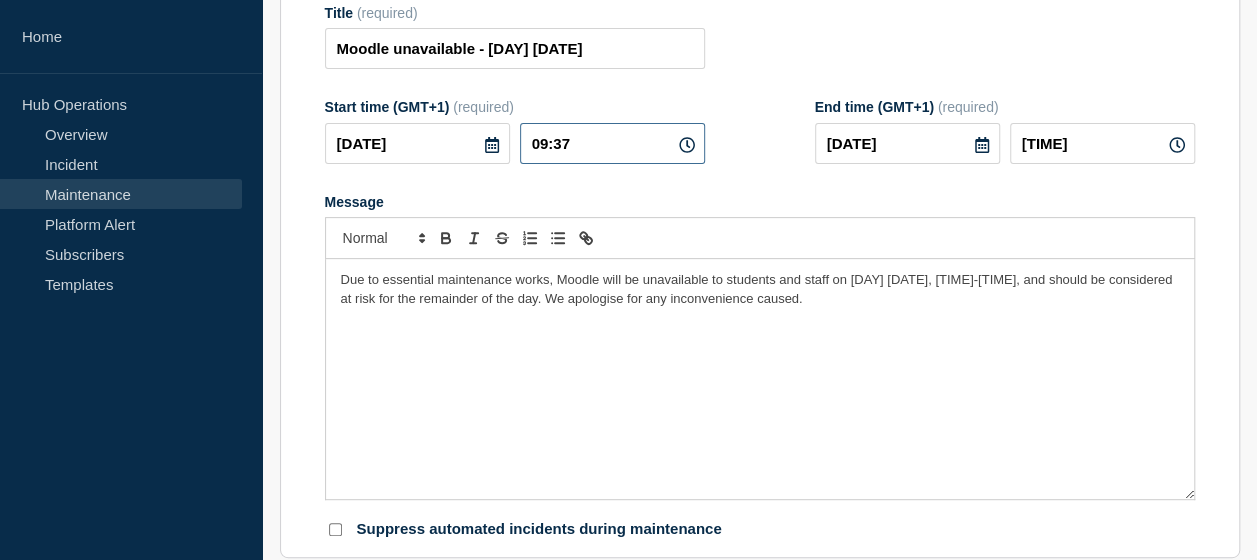 drag, startPoint x: 631, startPoint y: 136, endPoint x: 335, endPoint y: 140, distance: 296.02704 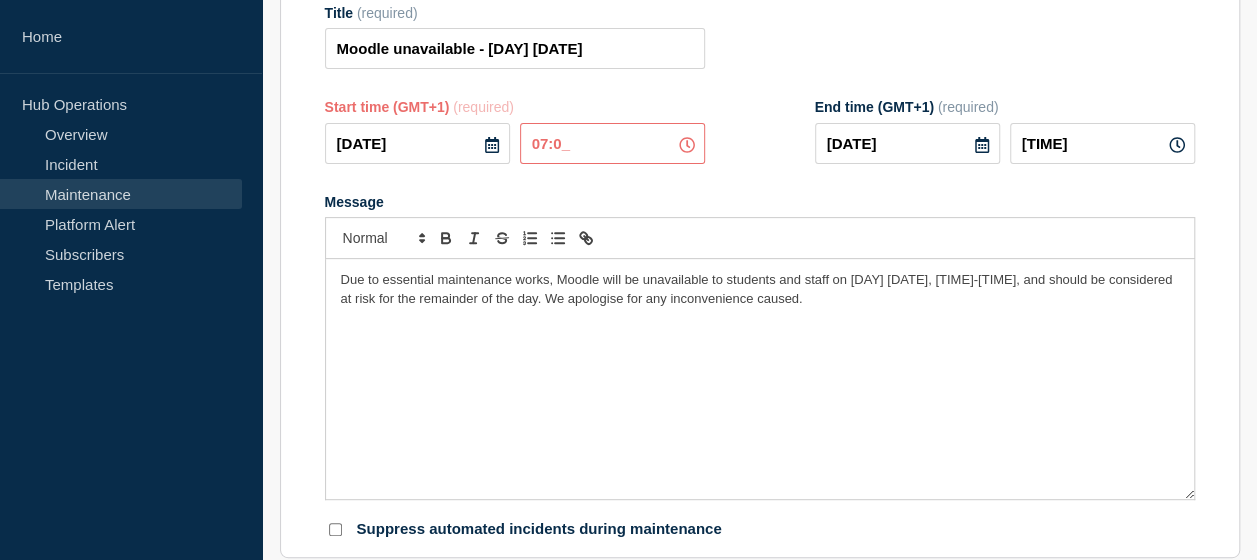 type on "07:00" 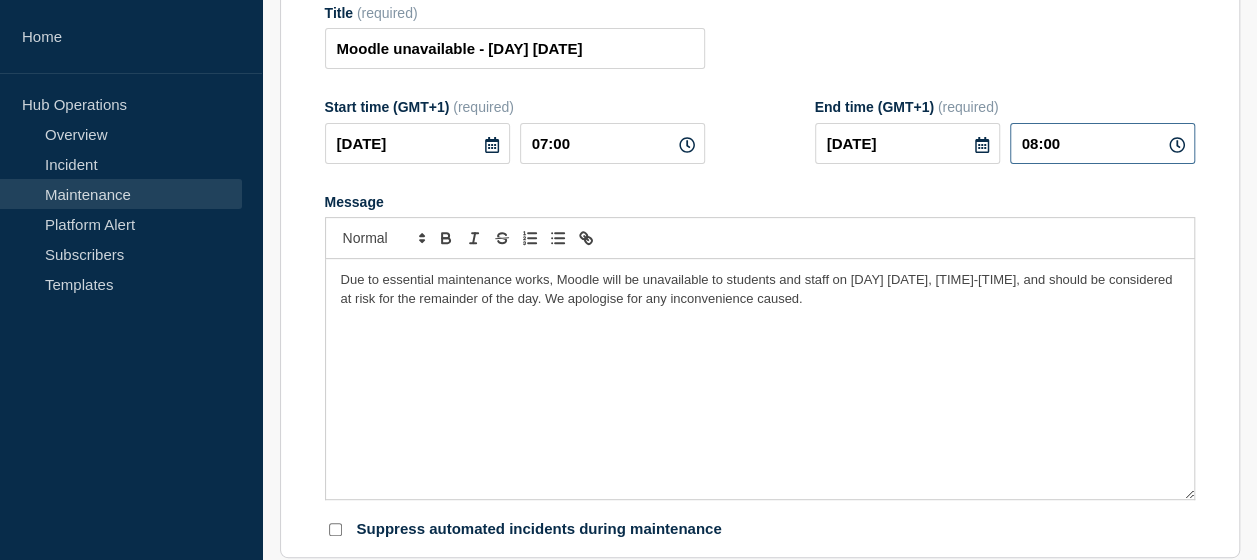 drag, startPoint x: 1105, startPoint y: 148, endPoint x: 864, endPoint y: 138, distance: 241.20738 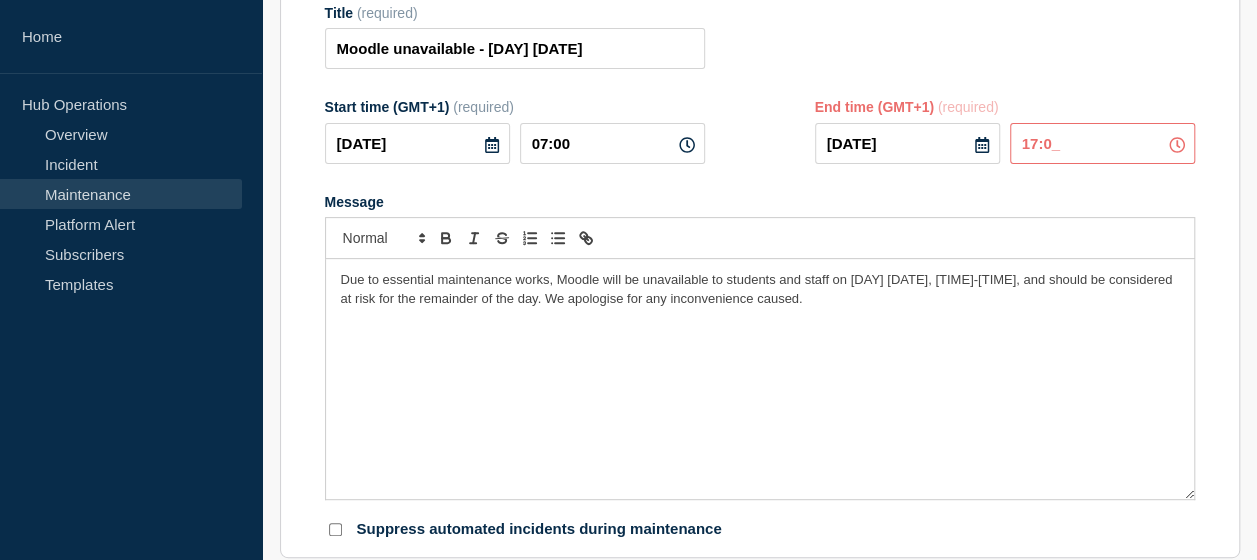 type on "17:00" 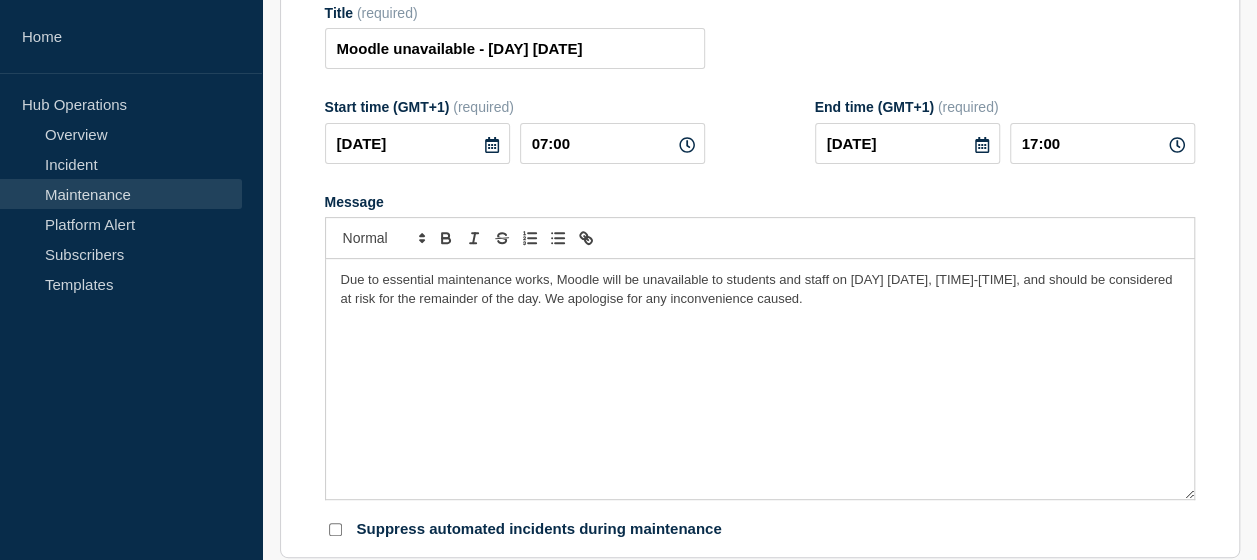 click on "Title  (required) Moodle unavailable - [DAY] [DATE] Start time (GMT+1)  (required) [DATE] [TIME] End time (GMT+1)  (required) [DATE] [TIME] Message  Due to essential maintenance works, Moodle will be unavailable to students and staff on [DAY] [DATE], [TIME]-[TIME], and should be considered at risk for the remainder of the day. We apologise for any inconvenience caused. Suppress automated incidents during maintenance" 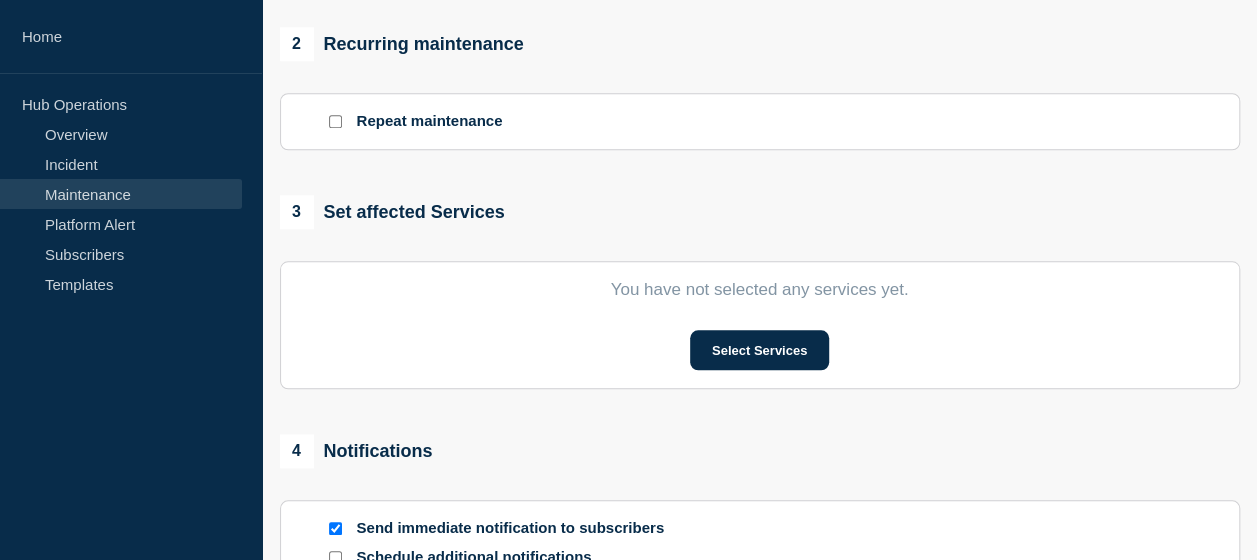 scroll, scrollTop: 830, scrollLeft: 0, axis: vertical 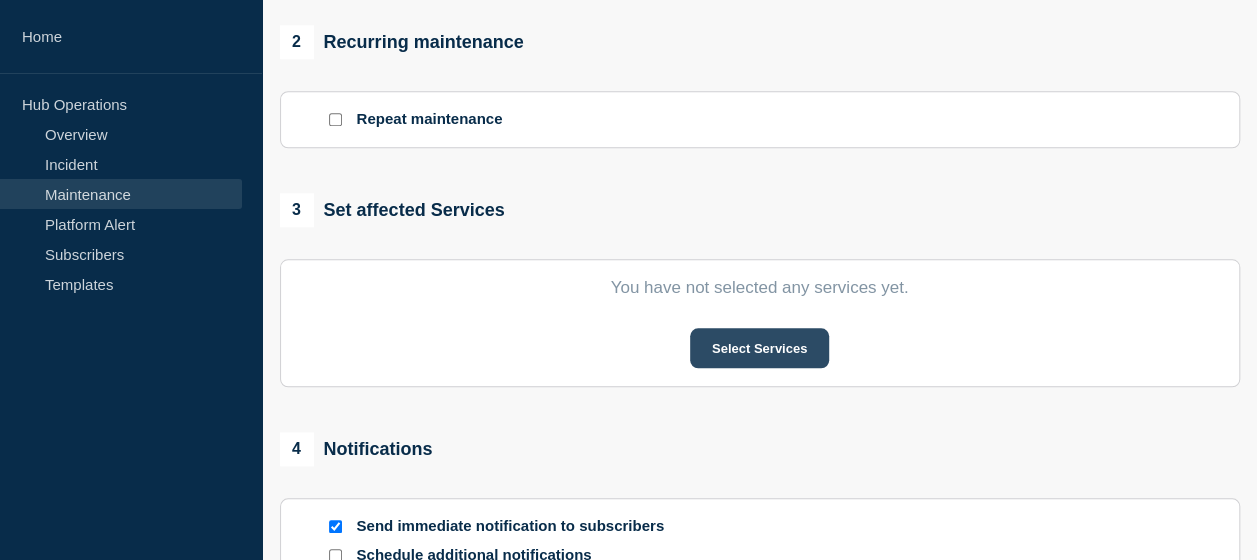 click on "Select Services" at bounding box center [759, 348] 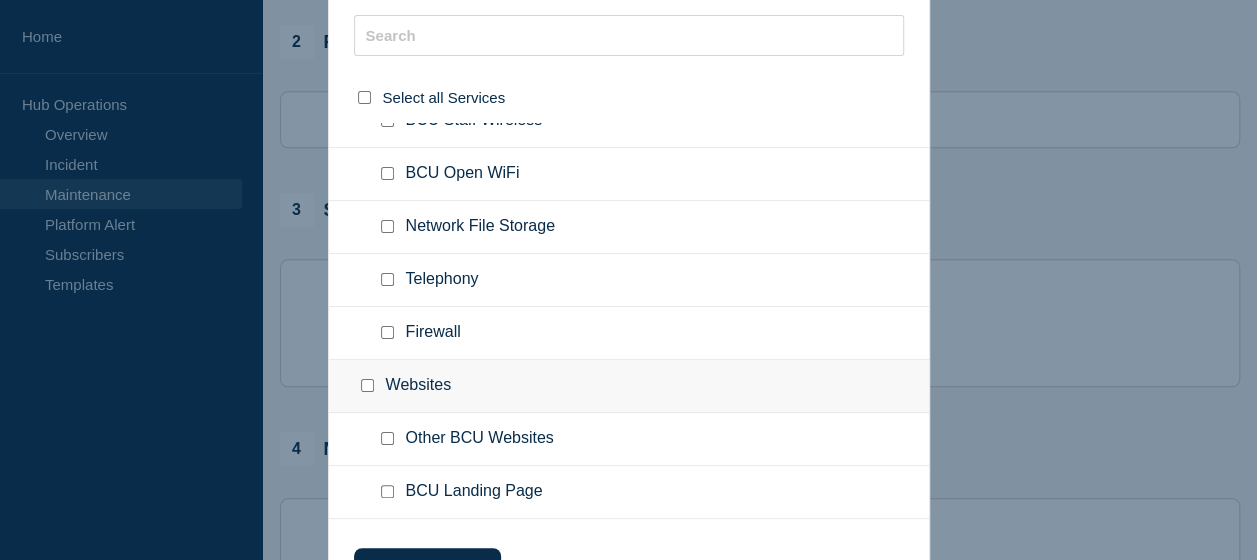 scroll, scrollTop: 0, scrollLeft: 0, axis: both 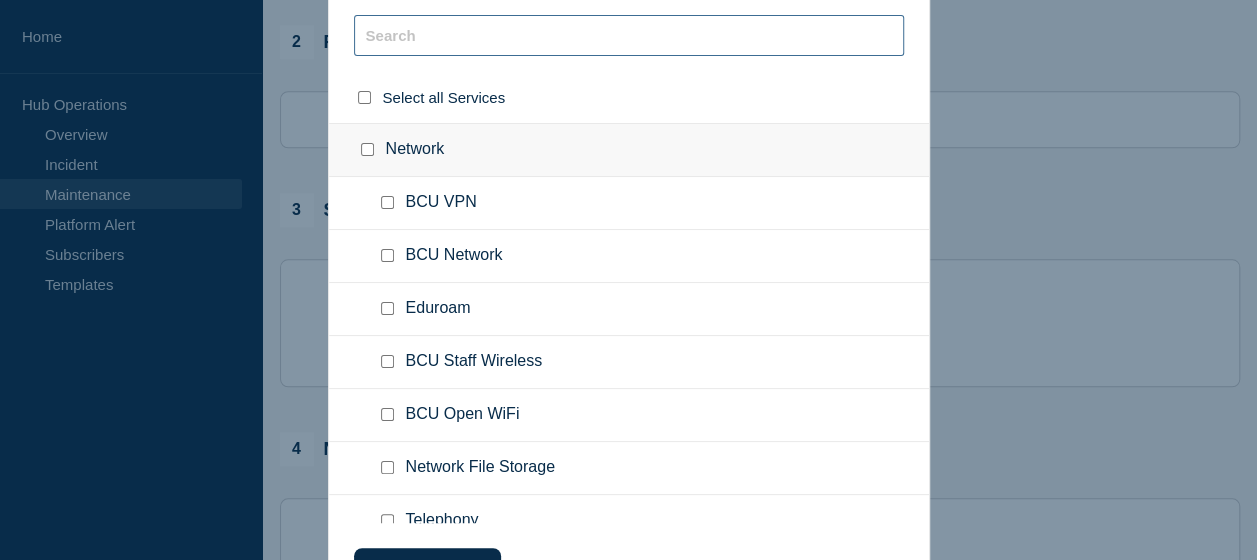 click at bounding box center [629, 35] 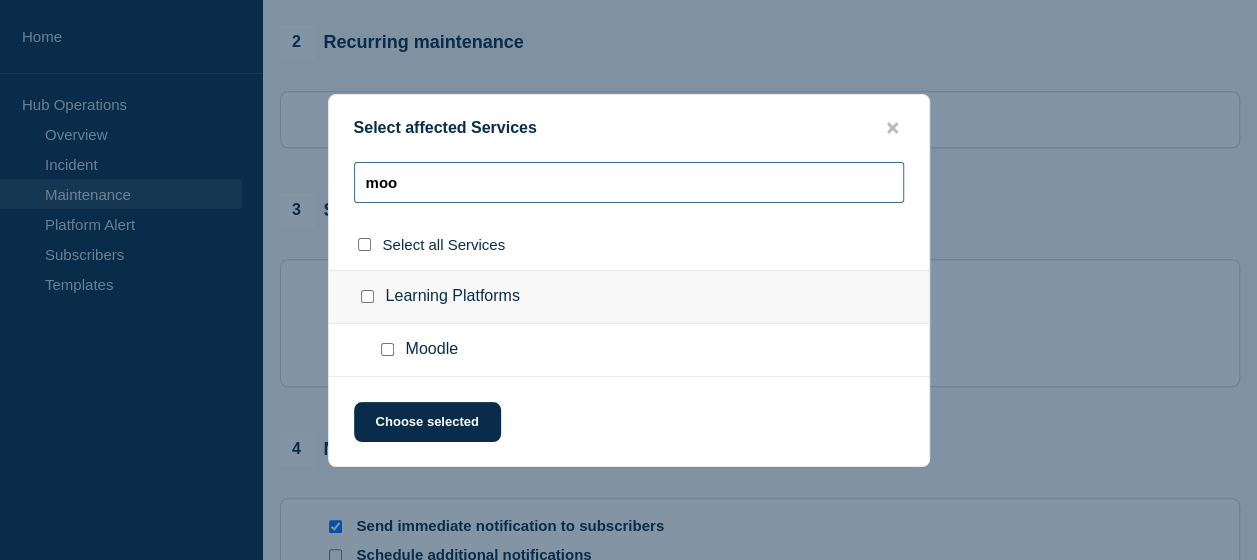 type on "moo" 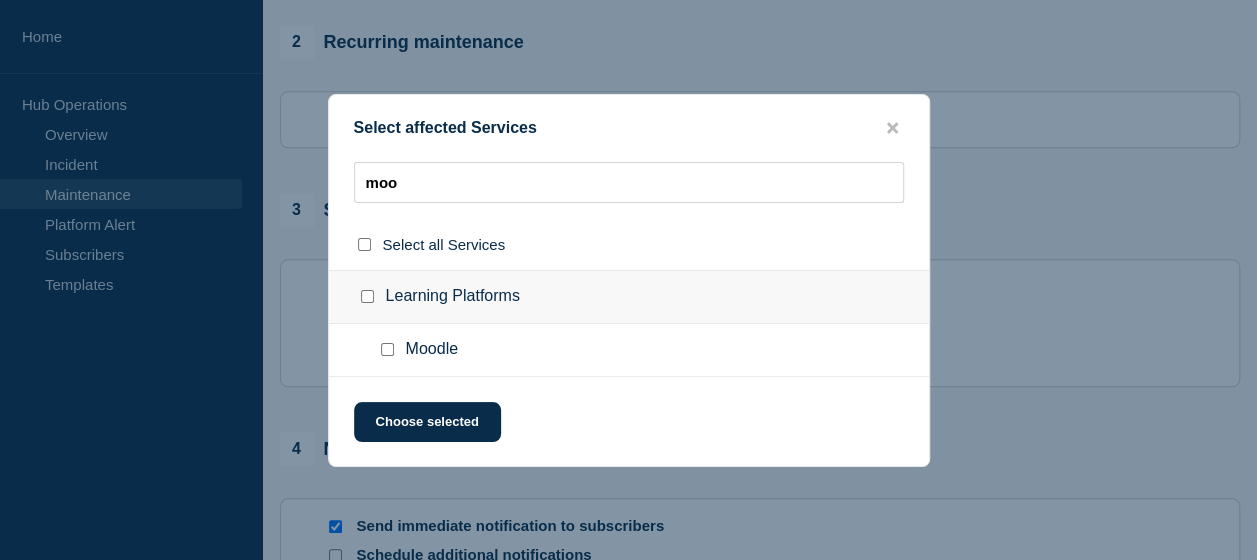 click at bounding box center (387, 349) 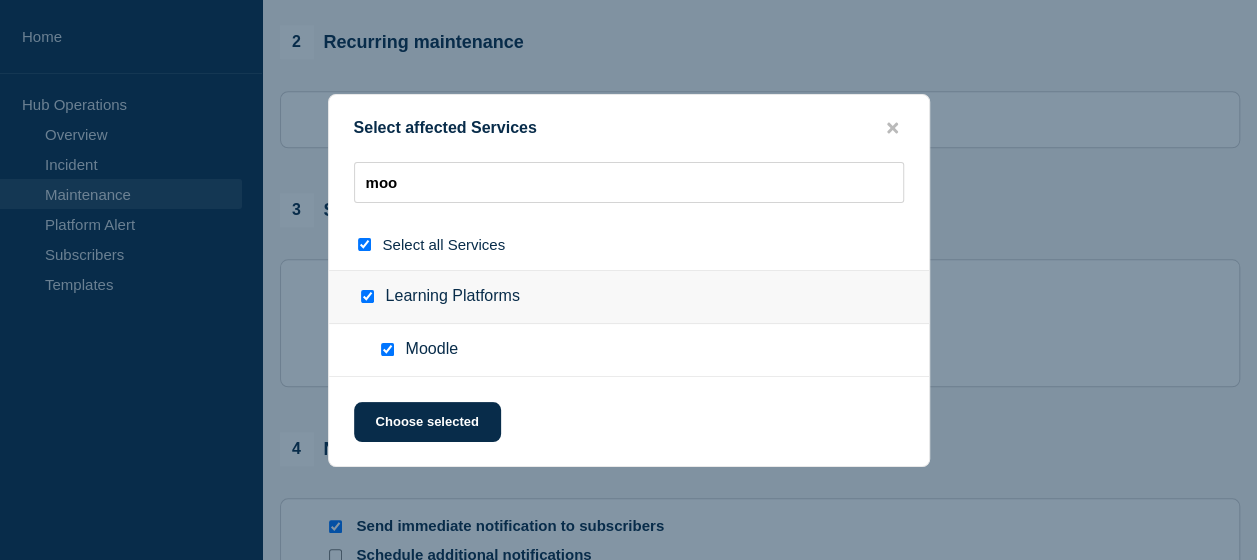 checkbox on "true" 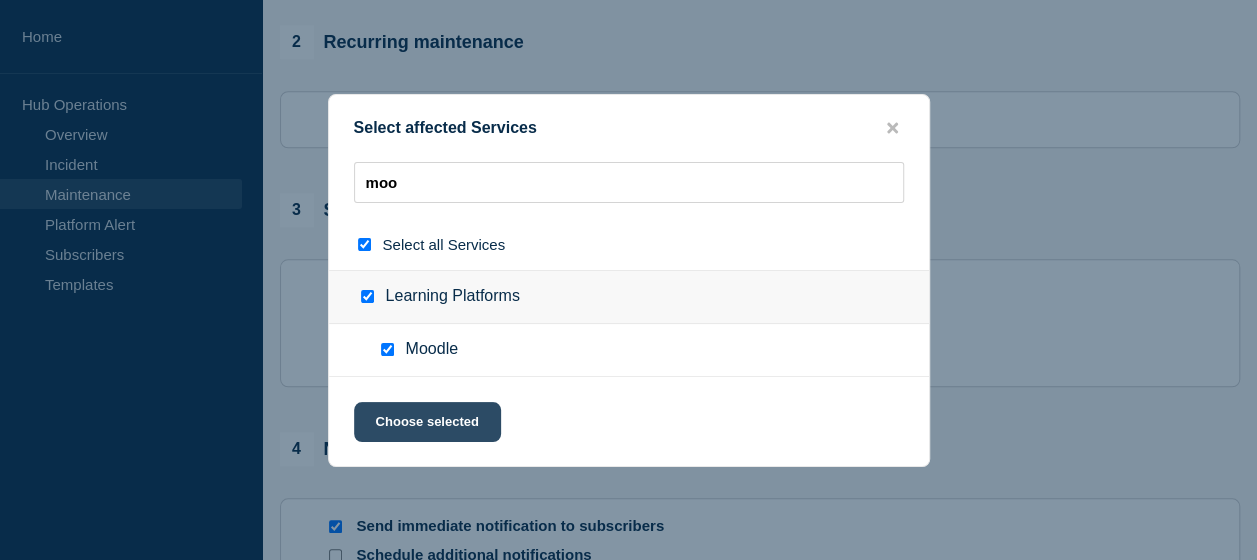 click on "Choose selected" 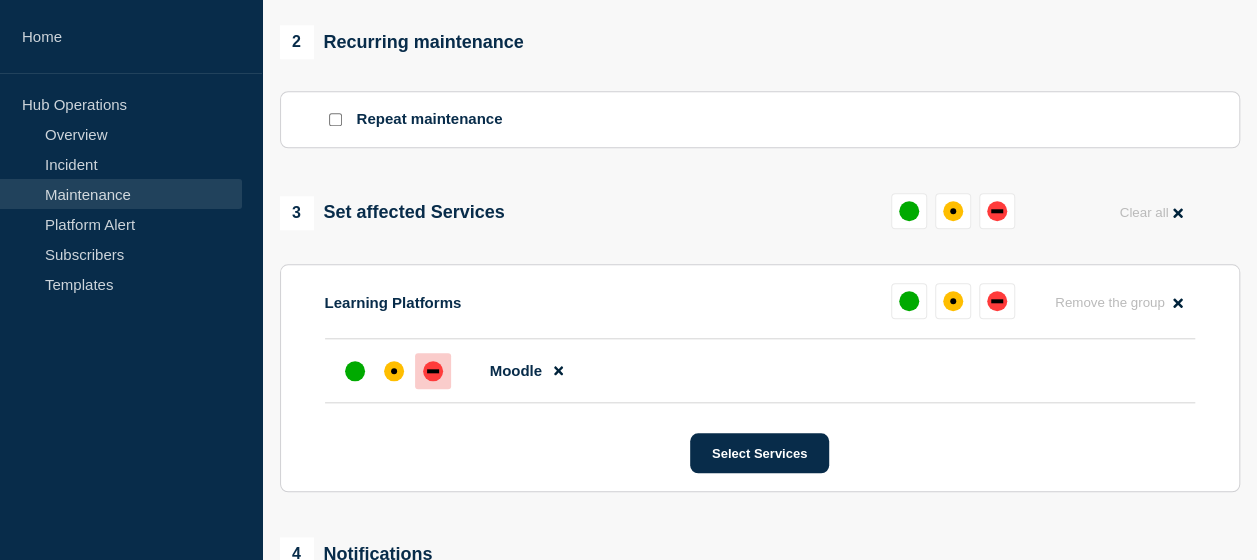 click at bounding box center (433, 371) 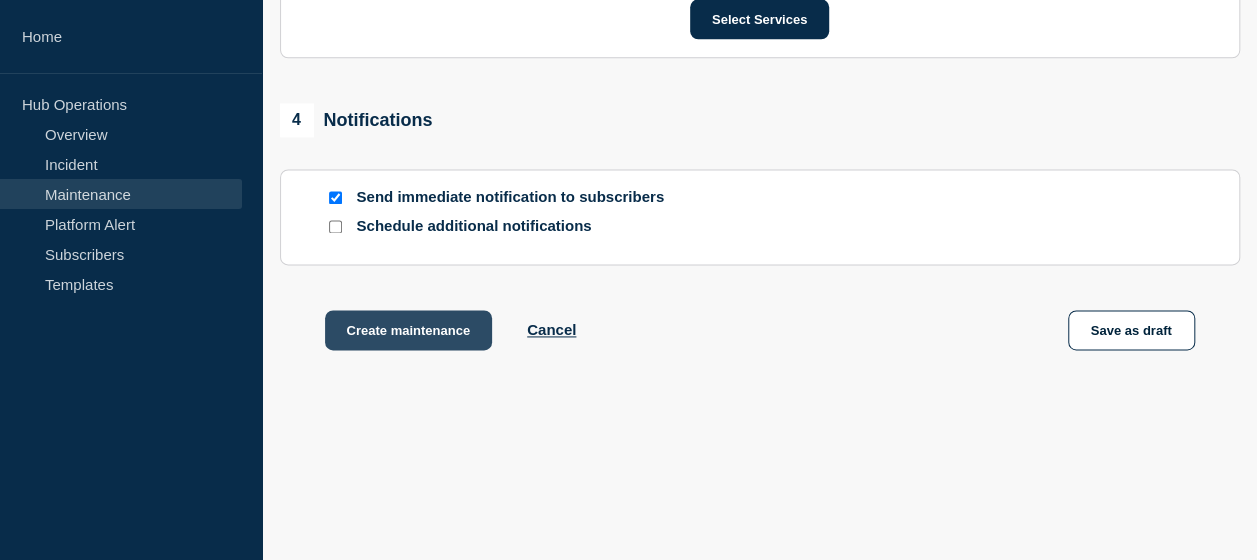 scroll, scrollTop: 1265, scrollLeft: 0, axis: vertical 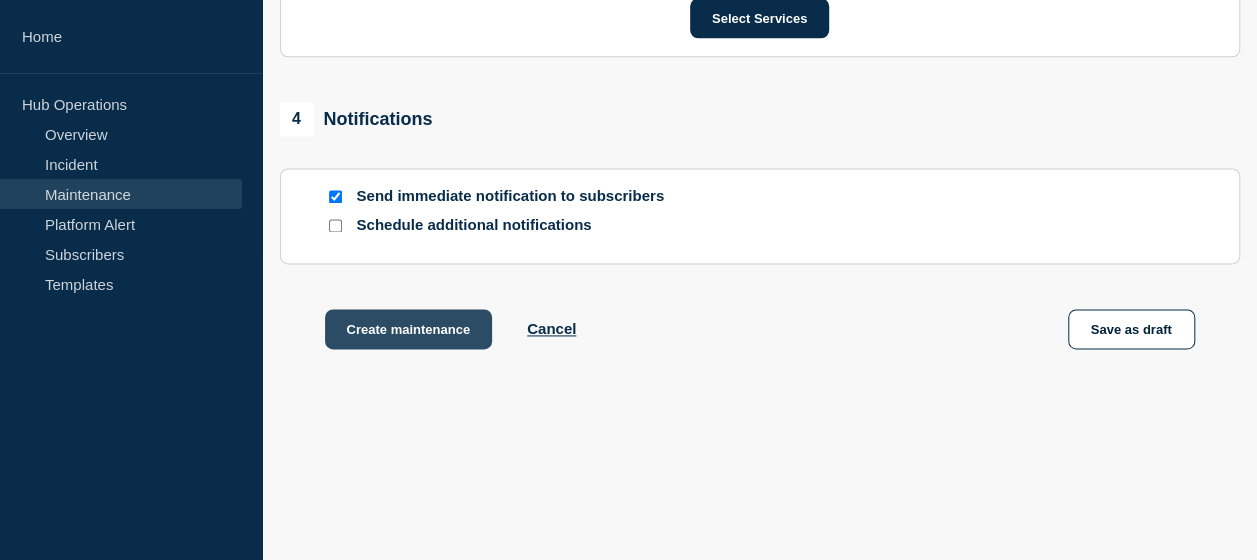 click on "Create maintenance" at bounding box center (409, 329) 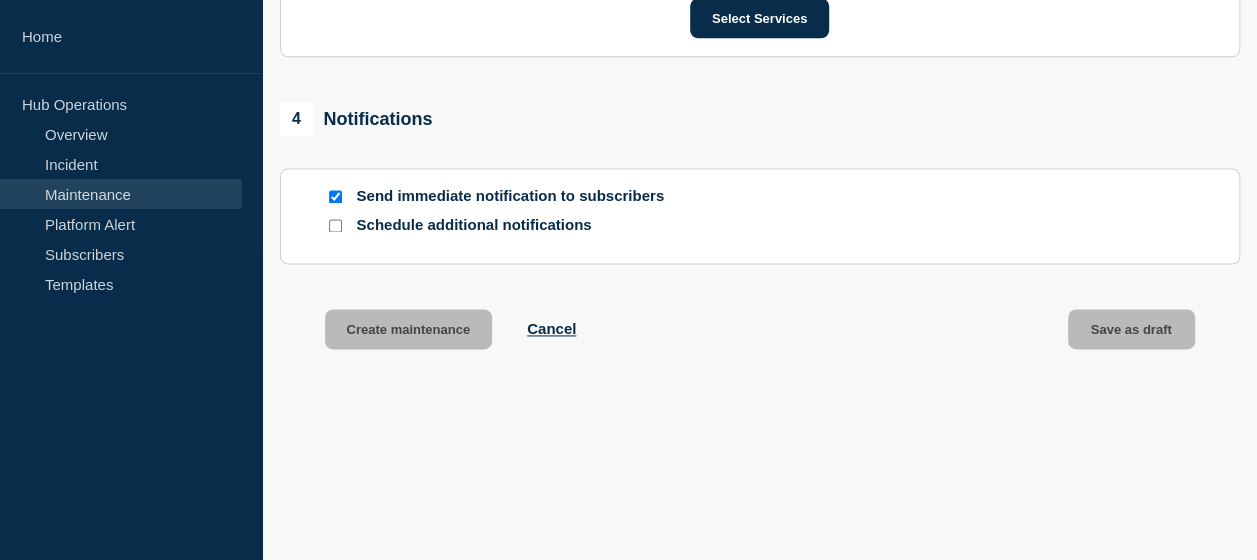 scroll, scrollTop: 1307, scrollLeft: 0, axis: vertical 